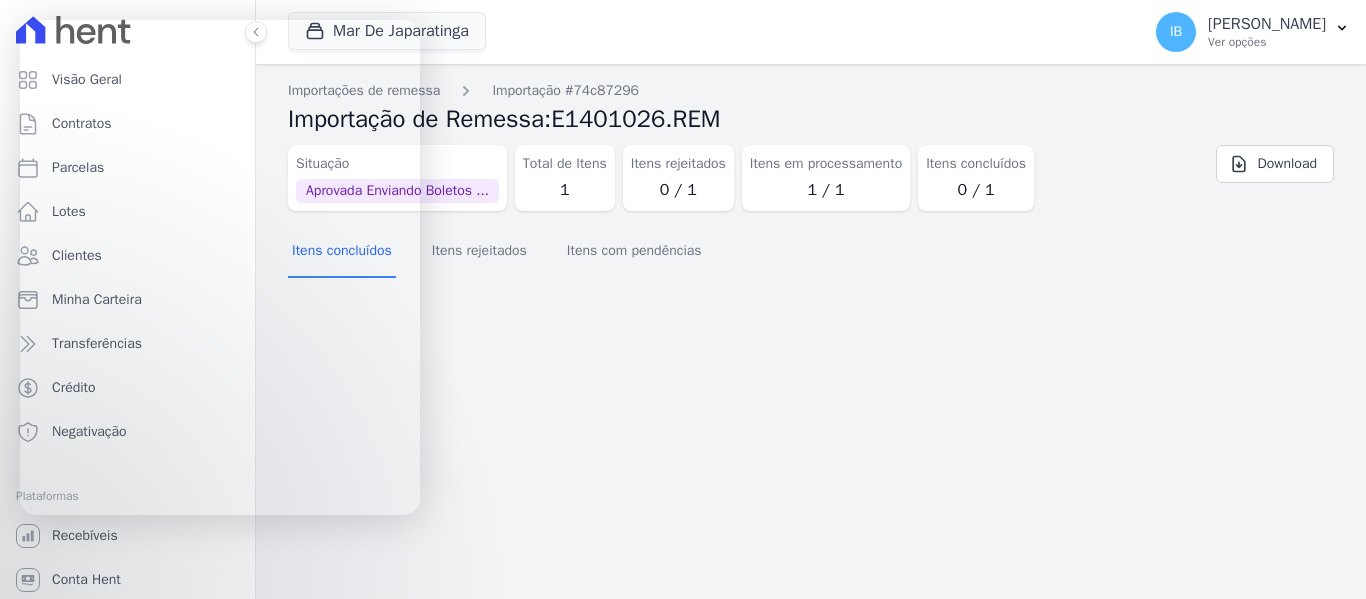 scroll, scrollTop: 0, scrollLeft: 0, axis: both 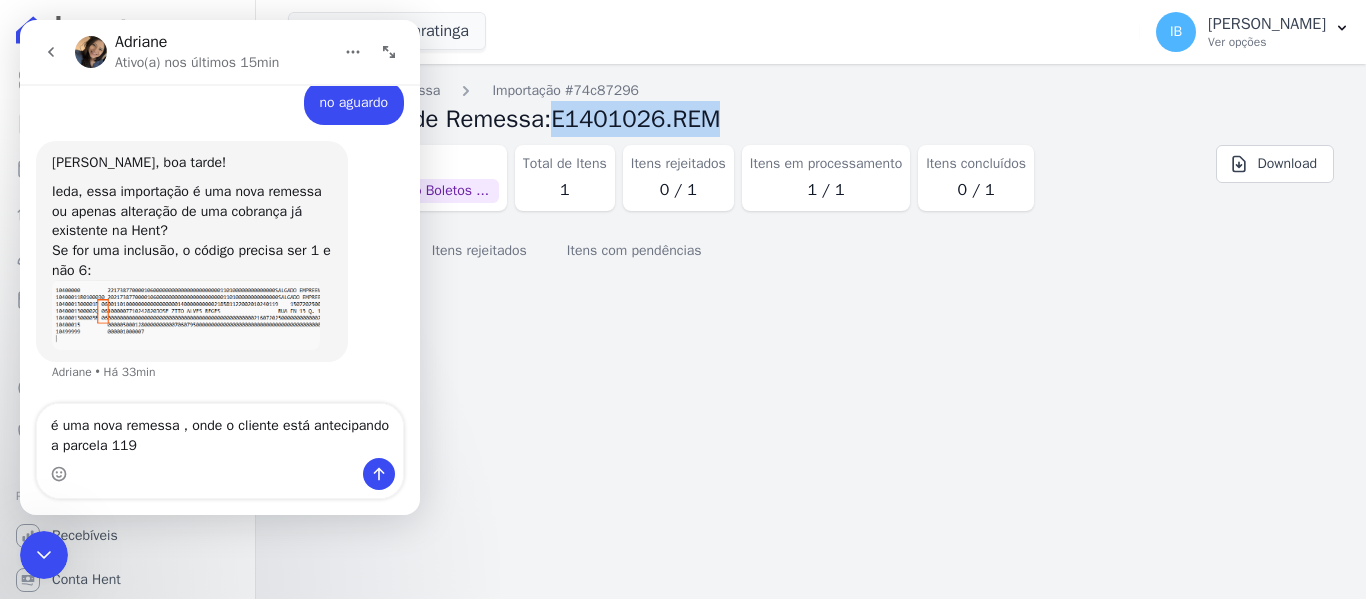 type on "é uma nova remessa , onde o cliente está antecipando a parcela 119" 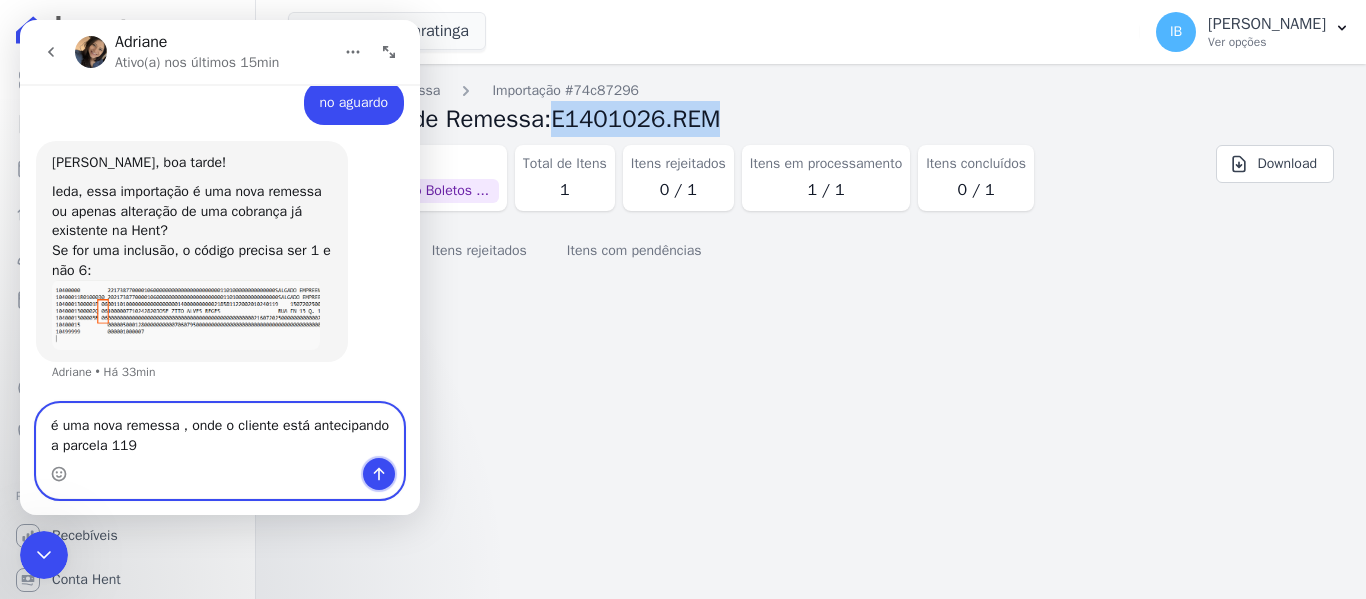 click 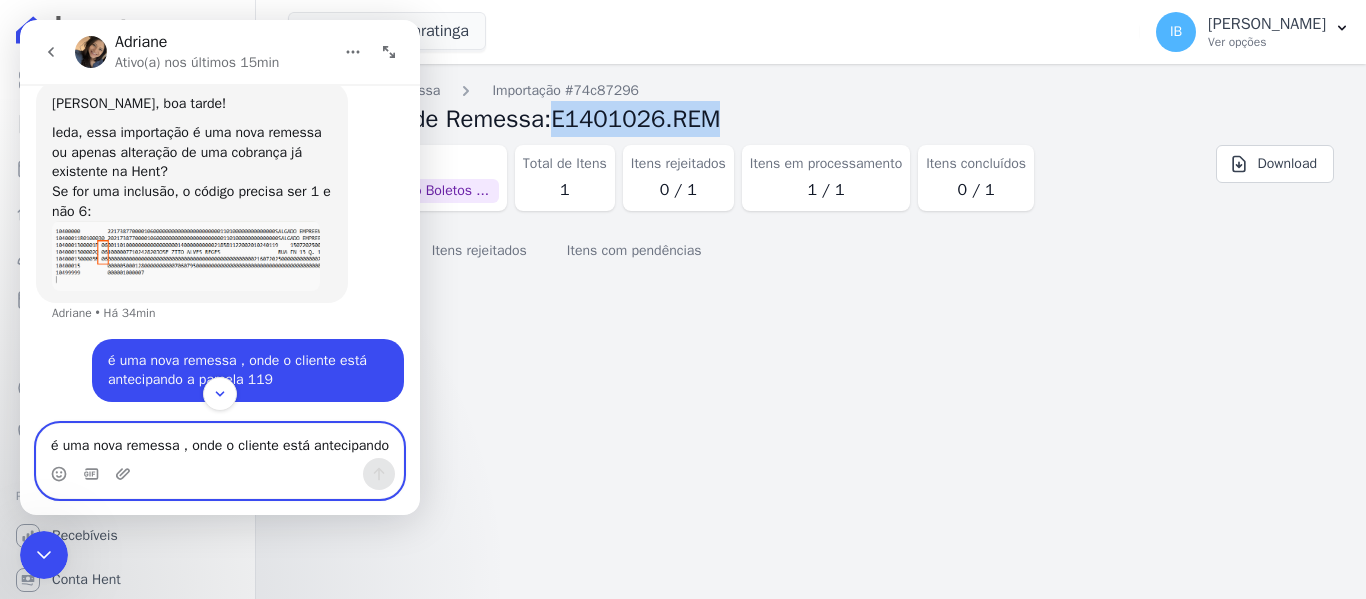 scroll, scrollTop: 492, scrollLeft: 0, axis: vertical 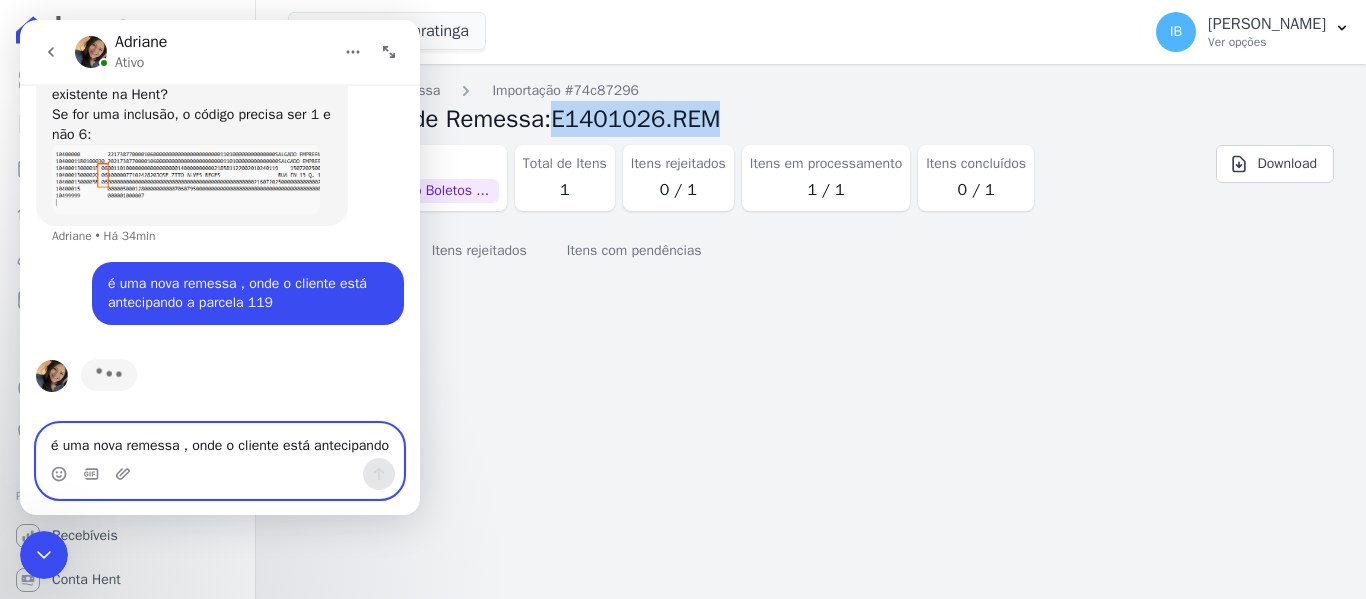 click on "é uma nova remessa , onde o cliente está antecipando a parcela 119" at bounding box center [220, 441] 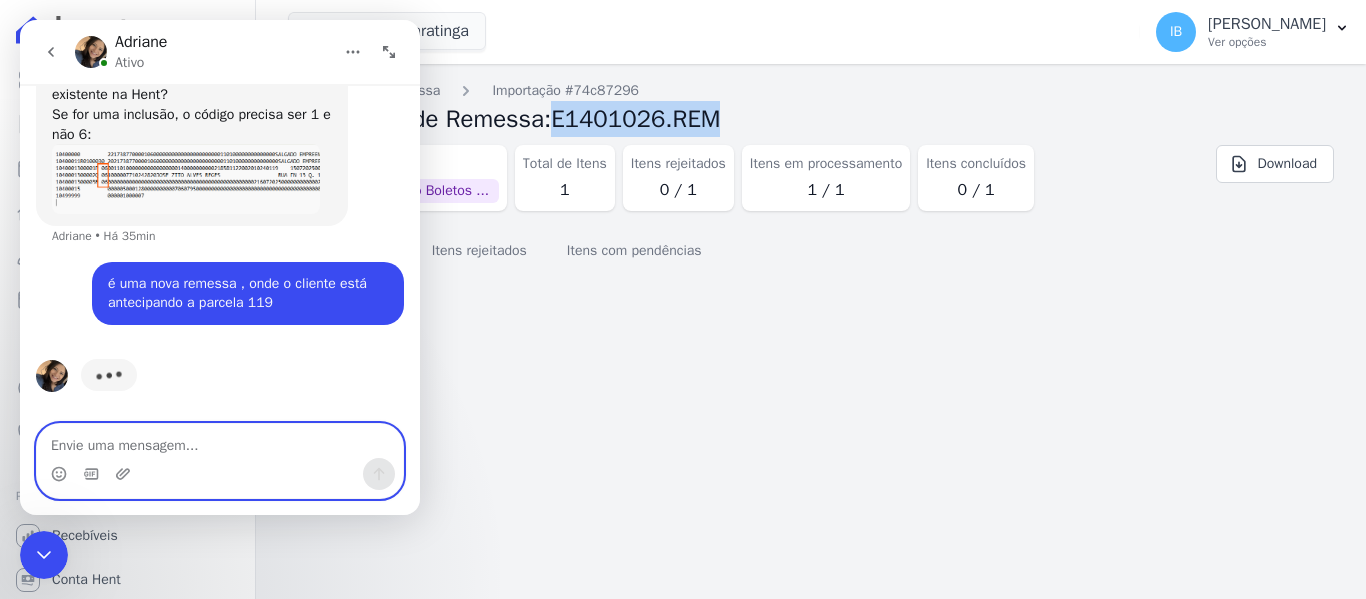 type on "q" 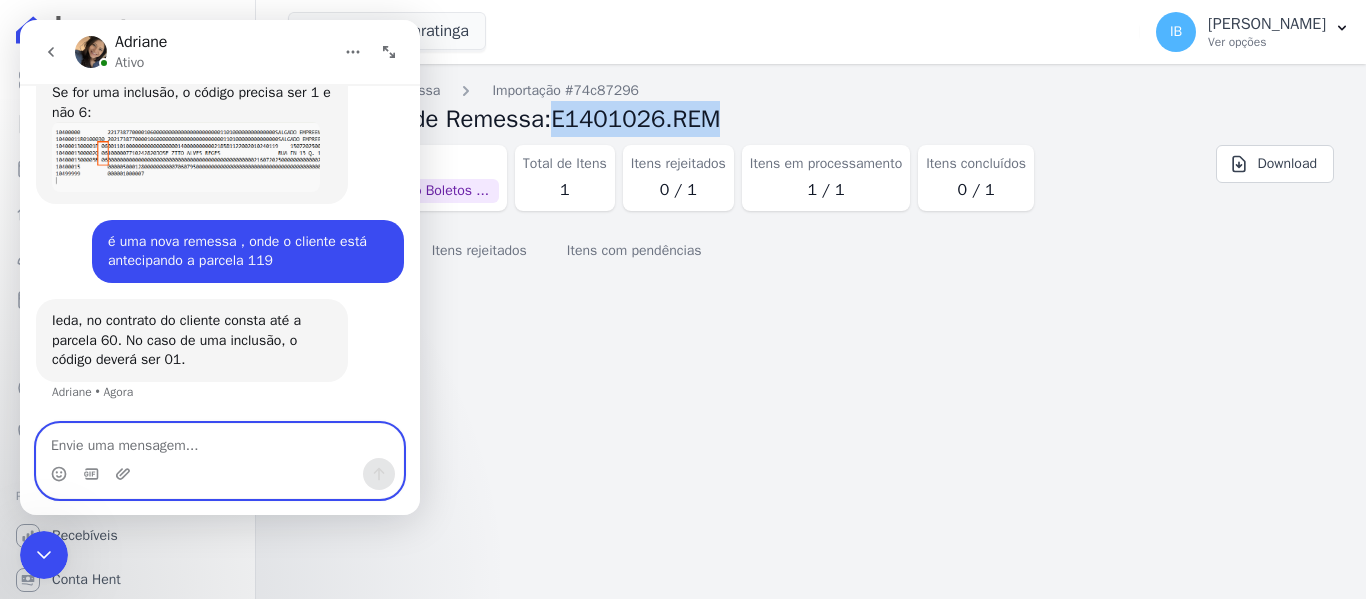 scroll, scrollTop: 591, scrollLeft: 0, axis: vertical 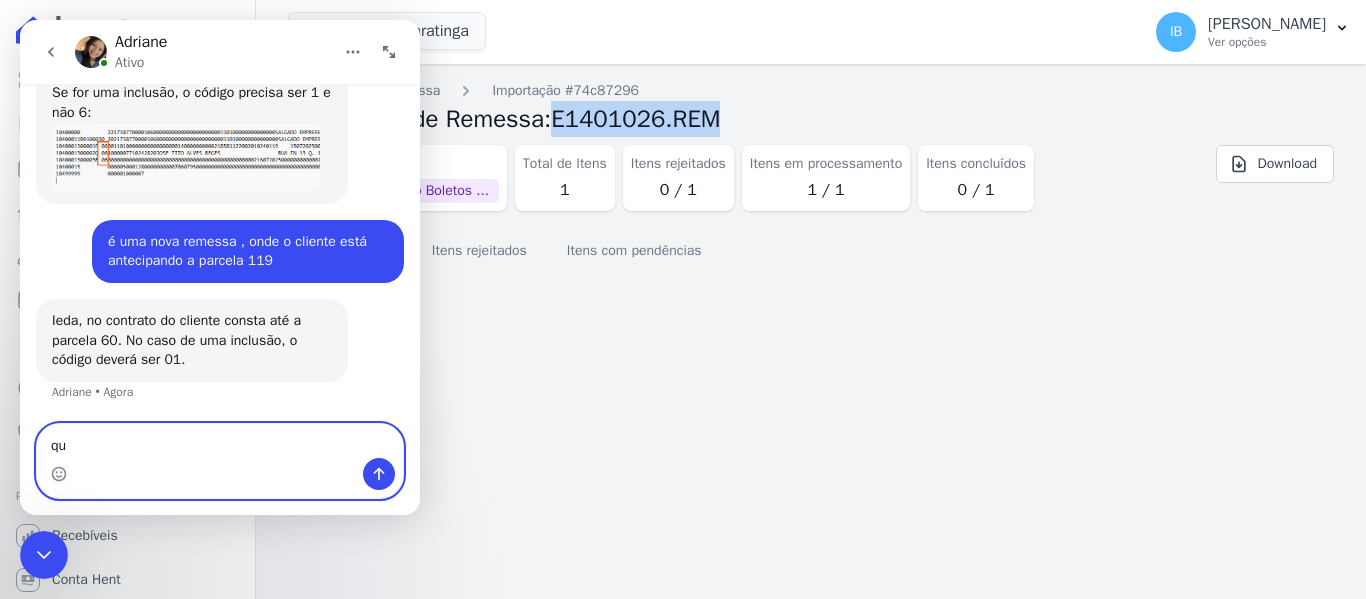 type on "q" 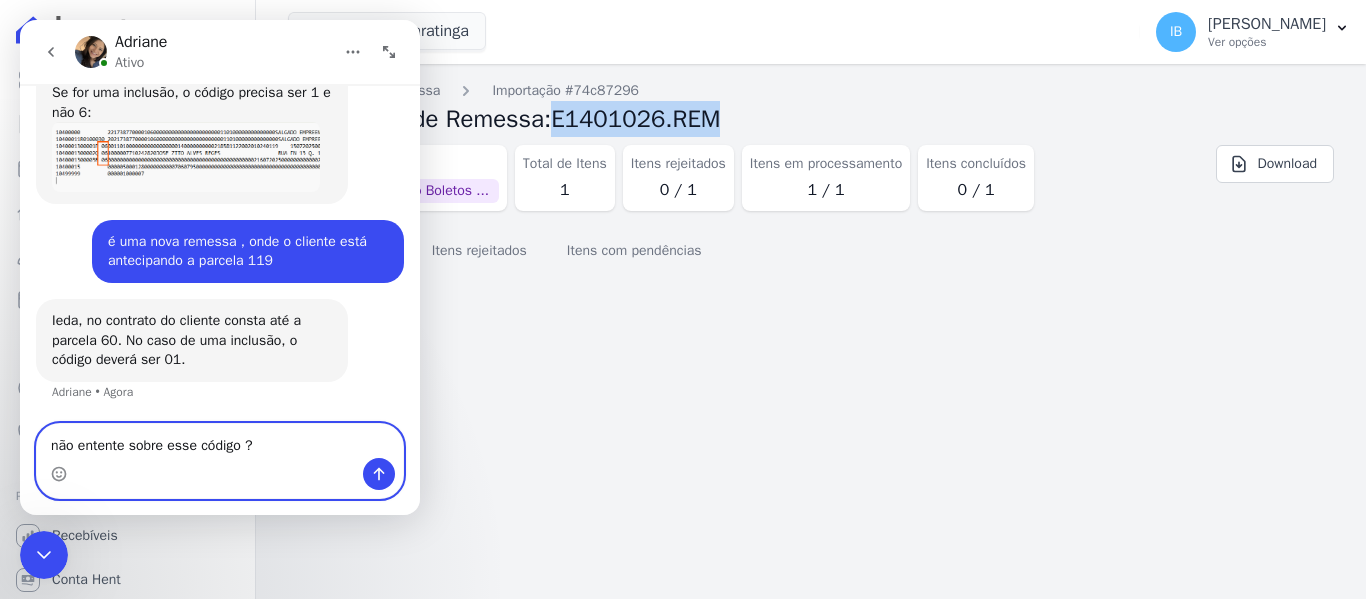 click on "não entente sobre esse código ?" at bounding box center [220, 441] 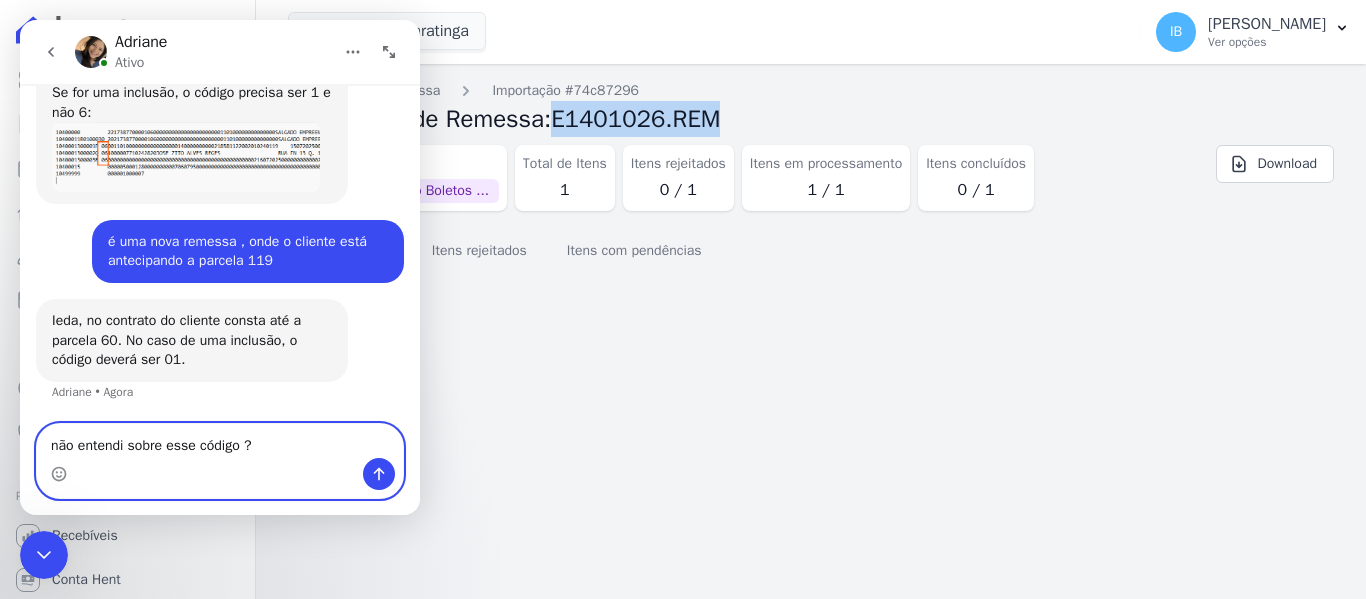 type on "não entendi sobre esse código ?" 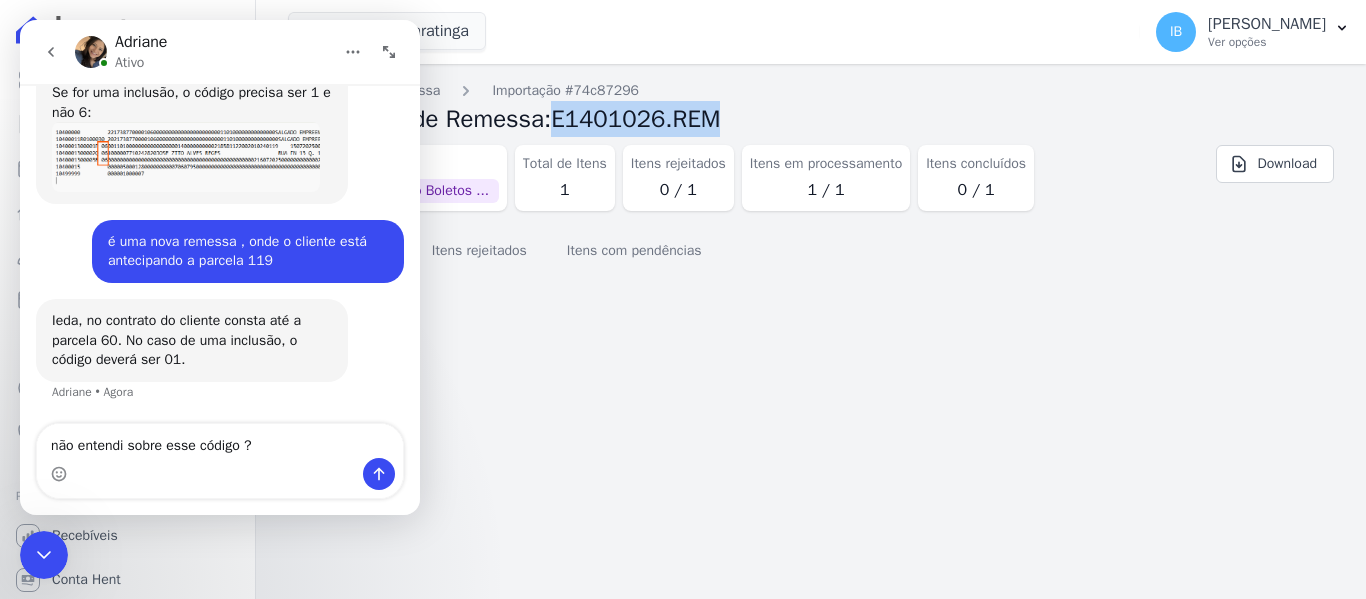 click at bounding box center (220, 474) 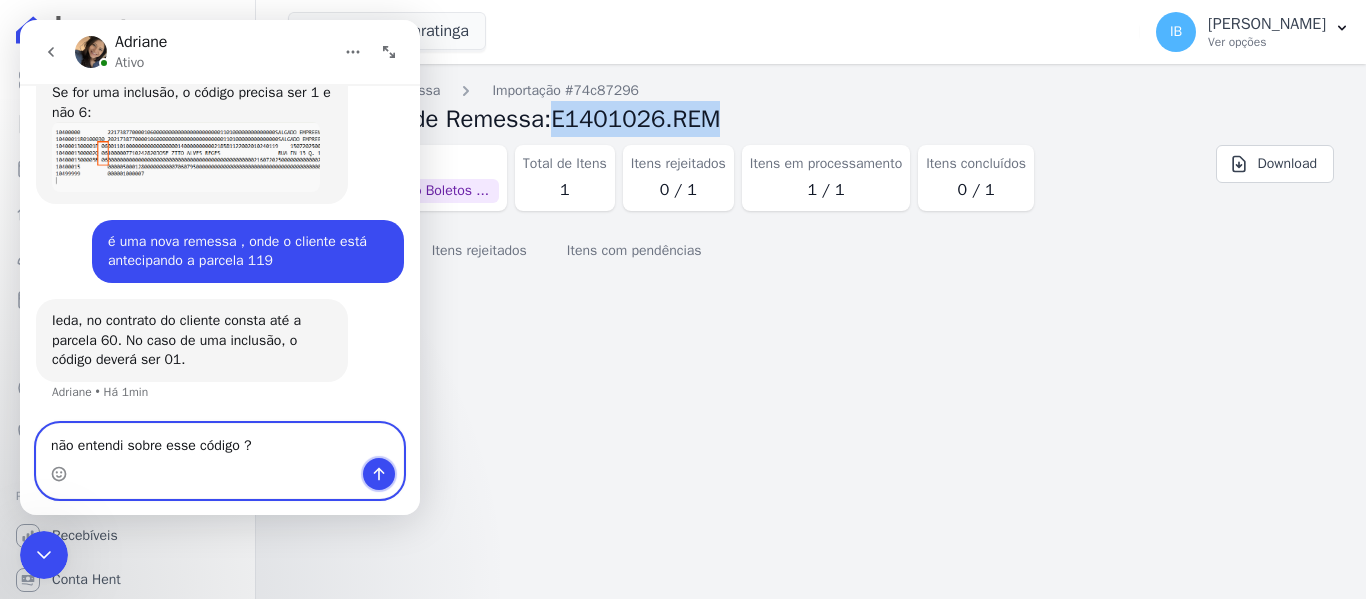 click at bounding box center (379, 474) 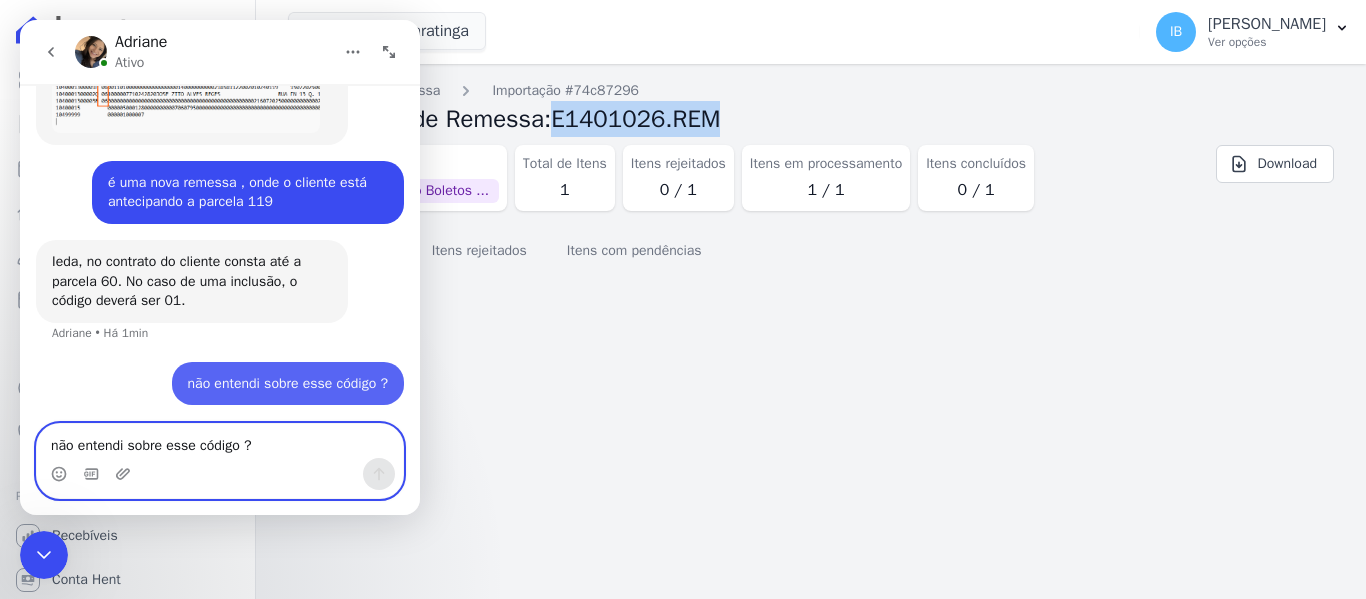 scroll, scrollTop: 651, scrollLeft: 0, axis: vertical 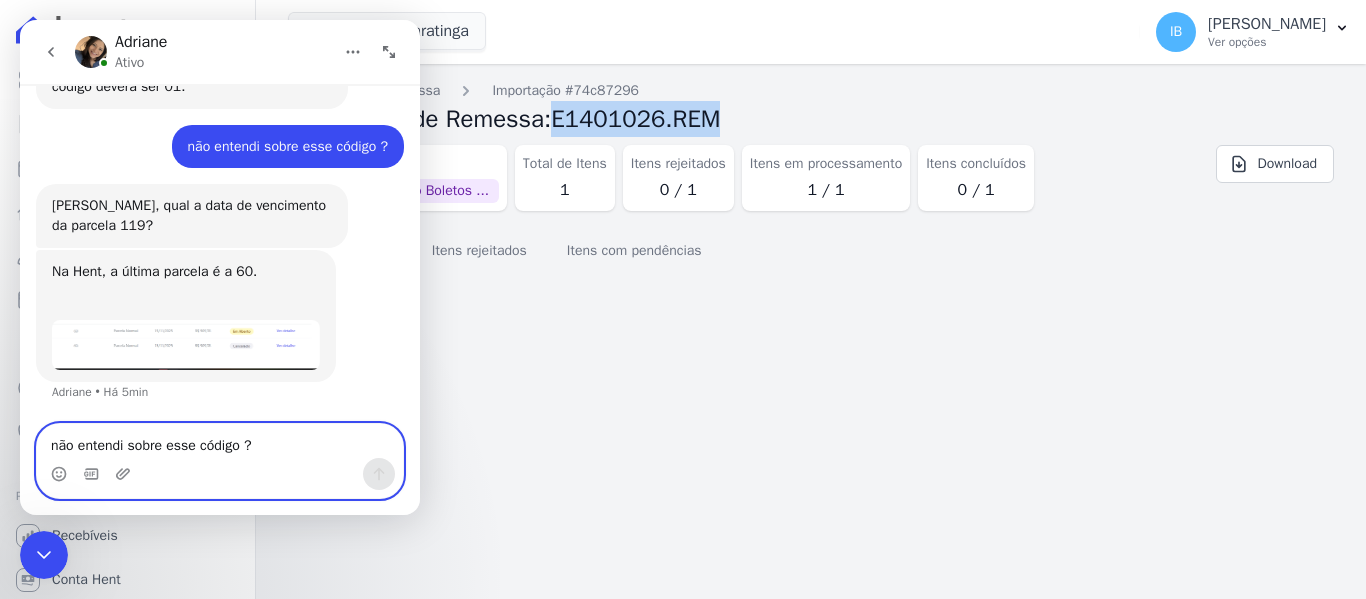 click on "não entendi sobre esse código ?" at bounding box center (220, 441) 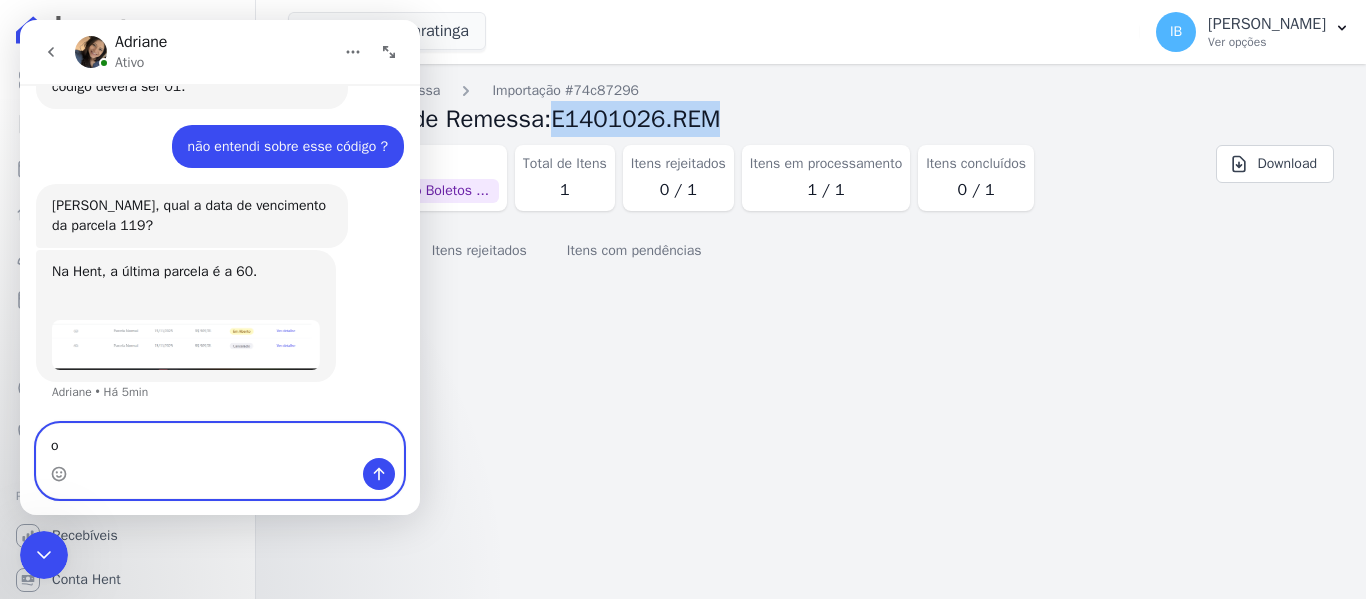 type on "ok" 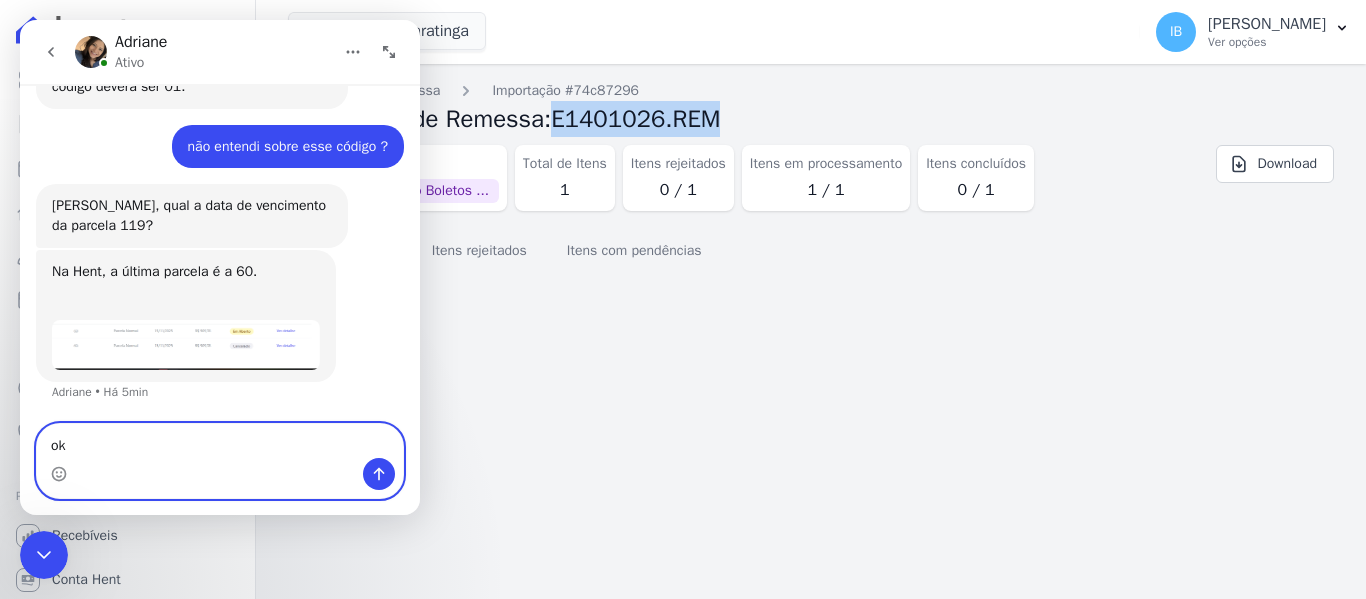type 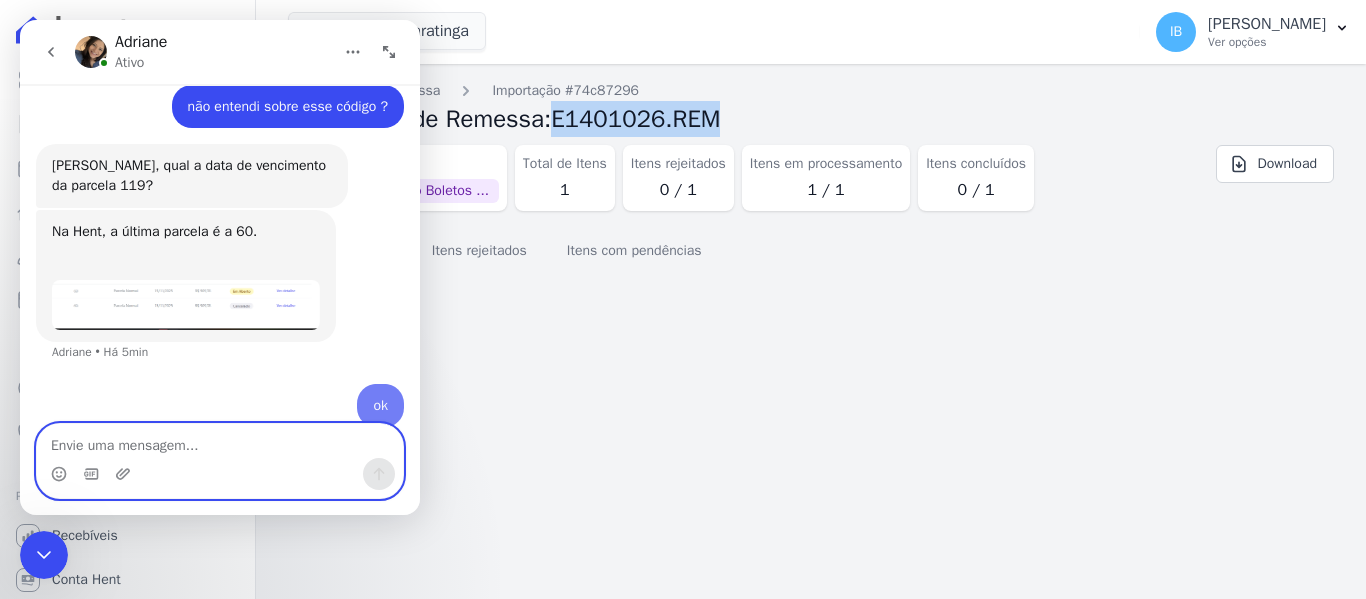 scroll, scrollTop: 924, scrollLeft: 0, axis: vertical 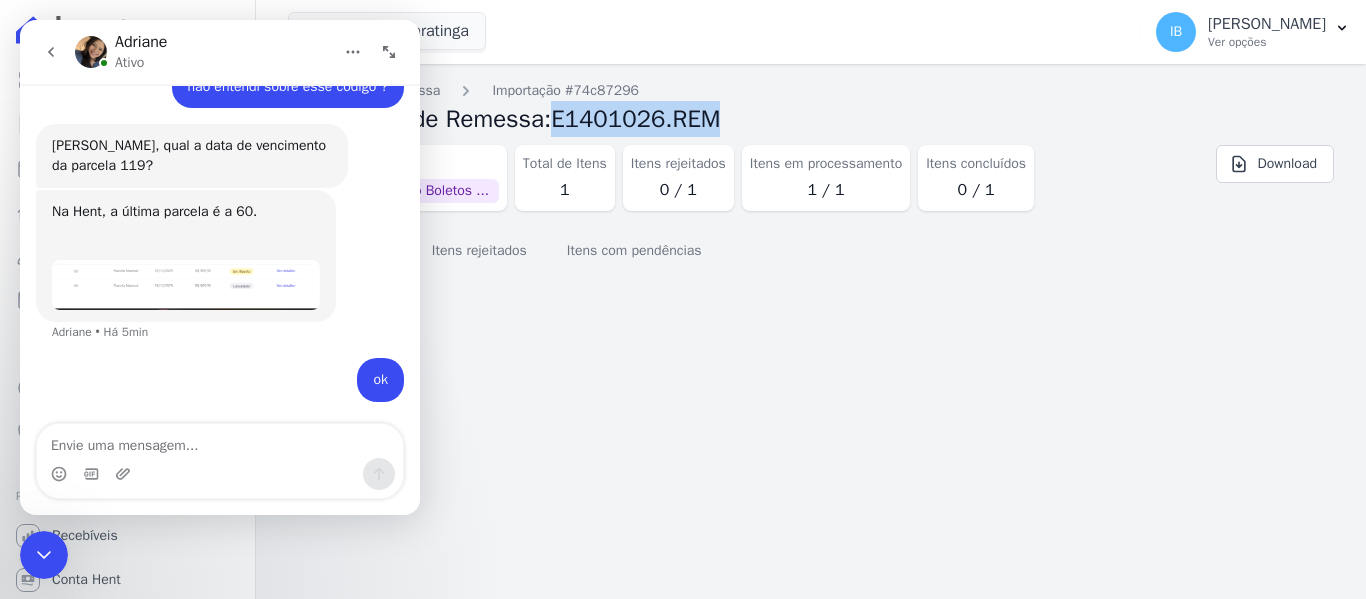 click 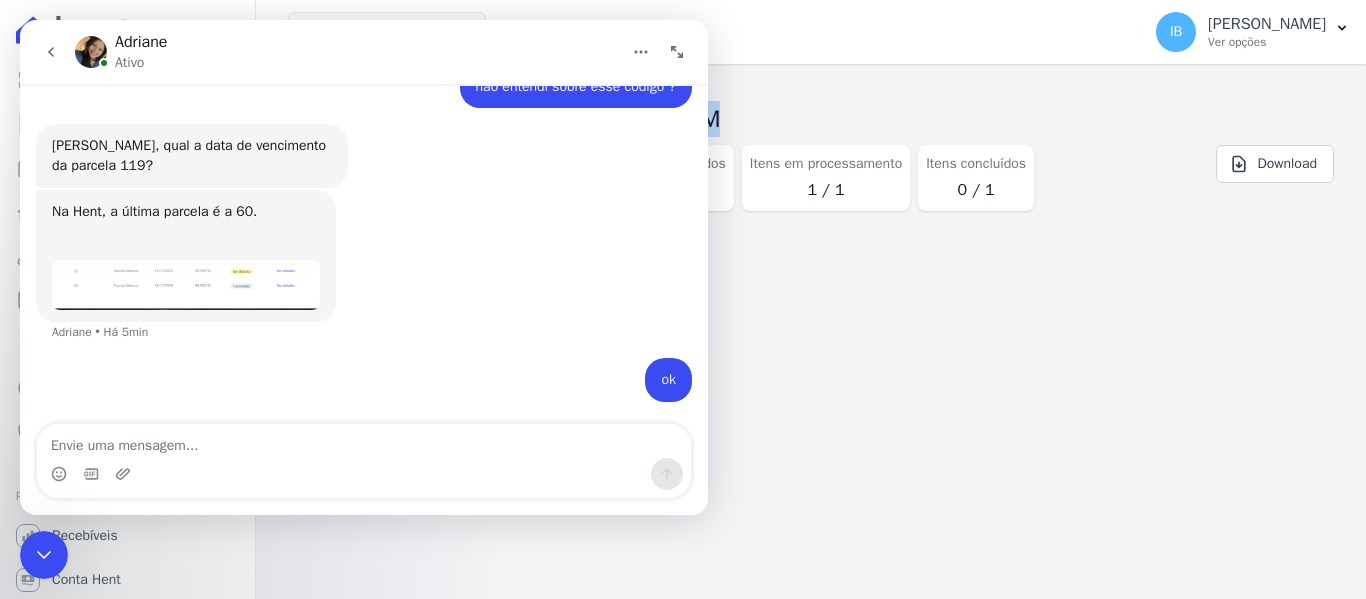 scroll, scrollTop: 748, scrollLeft: 0, axis: vertical 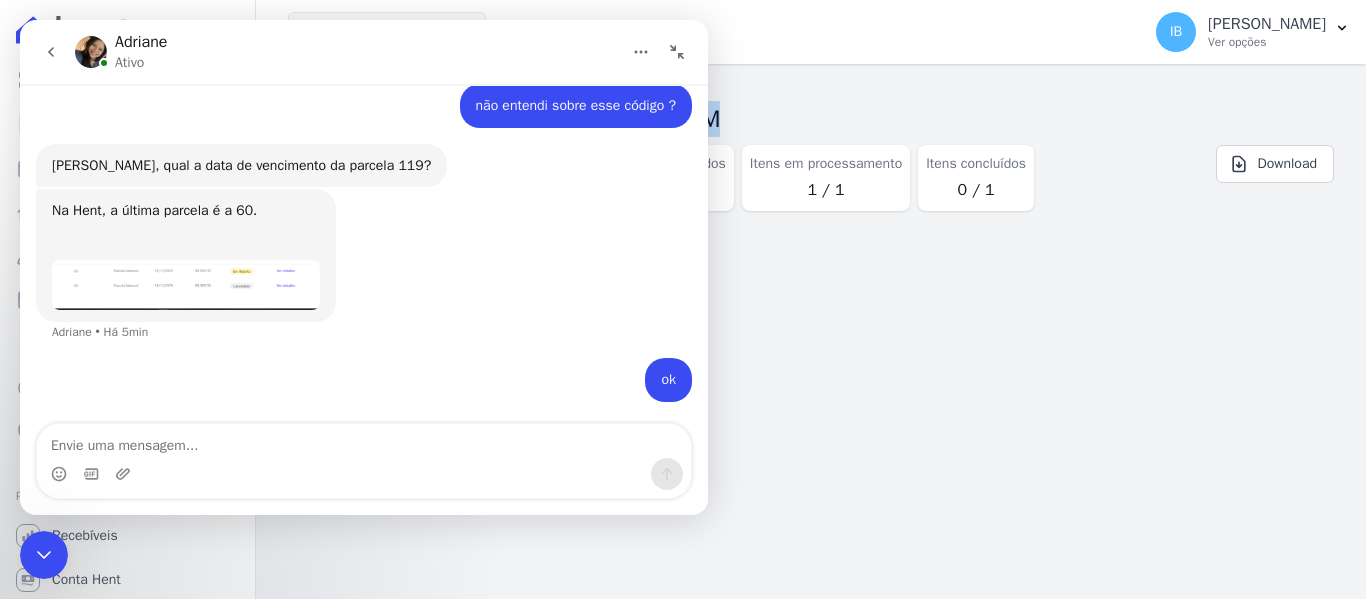 click 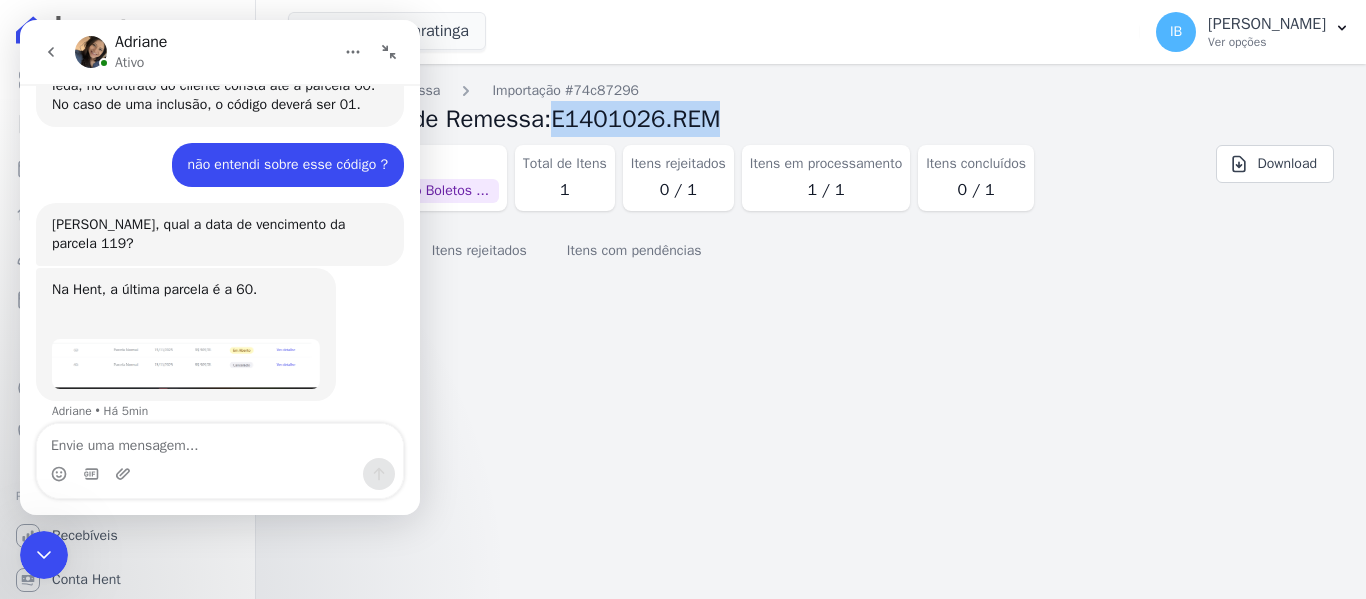 scroll, scrollTop: 924, scrollLeft: 0, axis: vertical 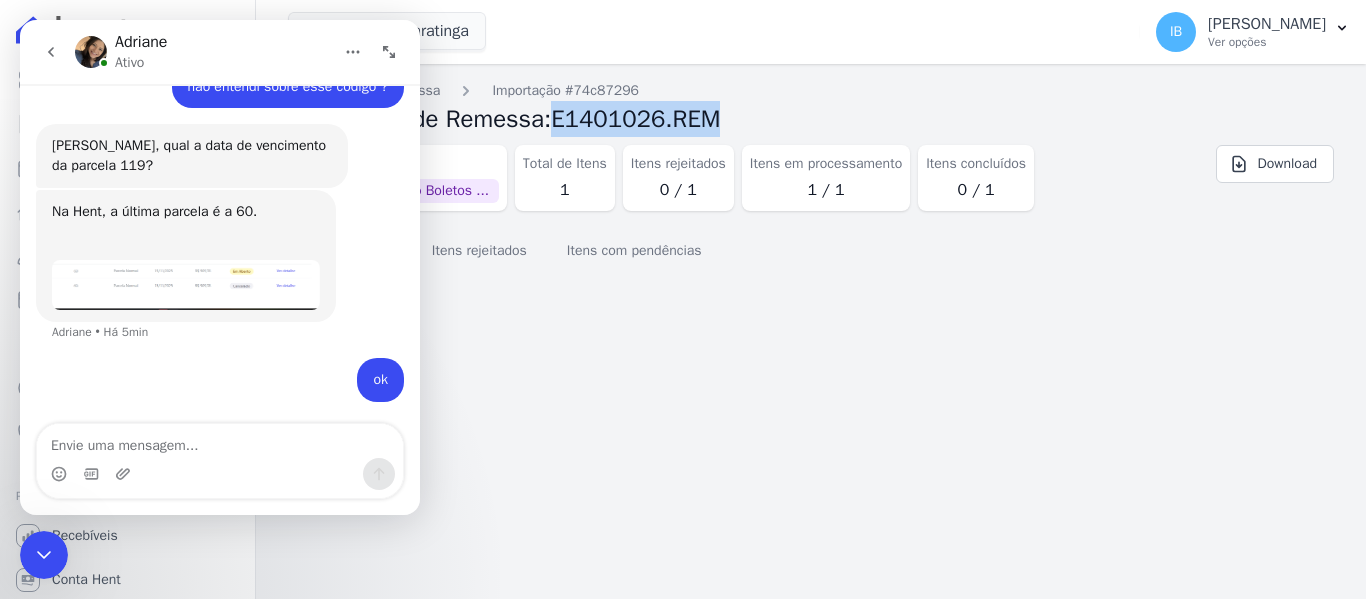 click at bounding box center (44, 555) 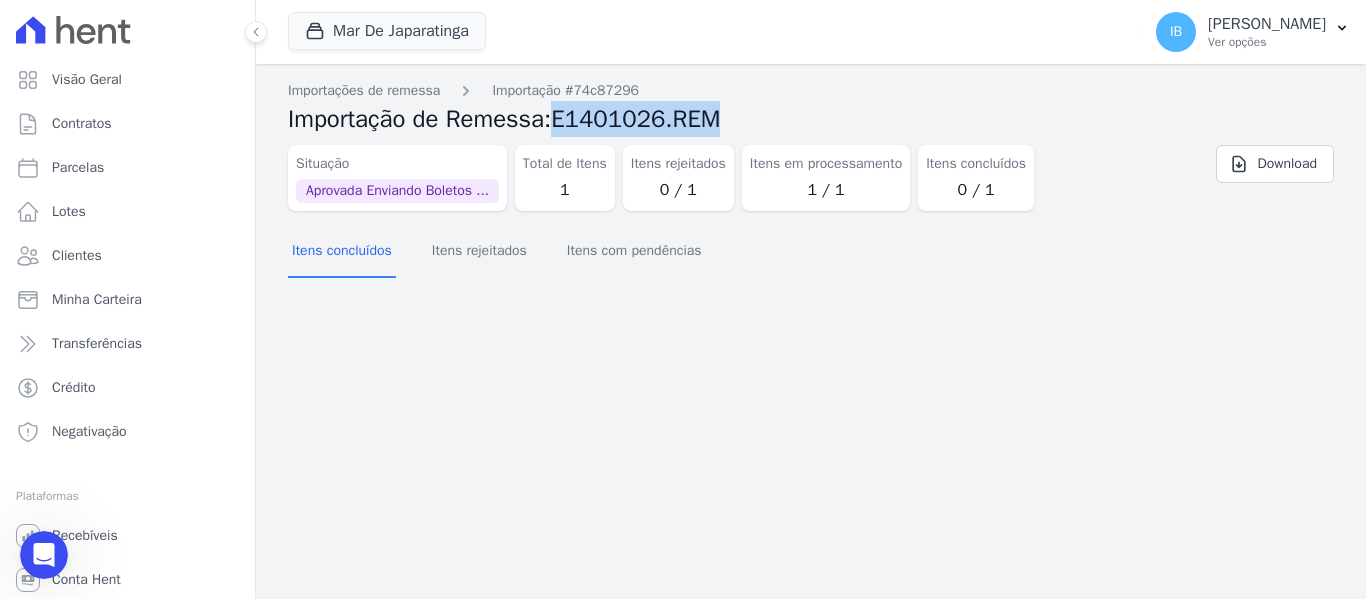 scroll, scrollTop: 0, scrollLeft: 0, axis: both 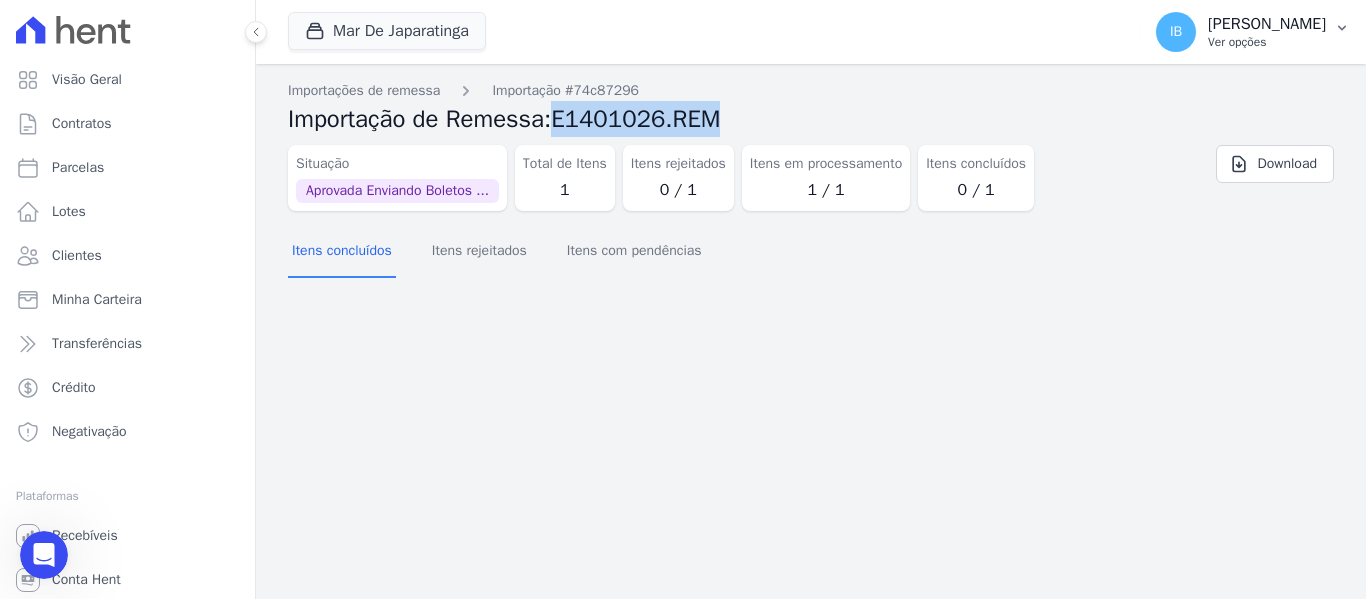 click 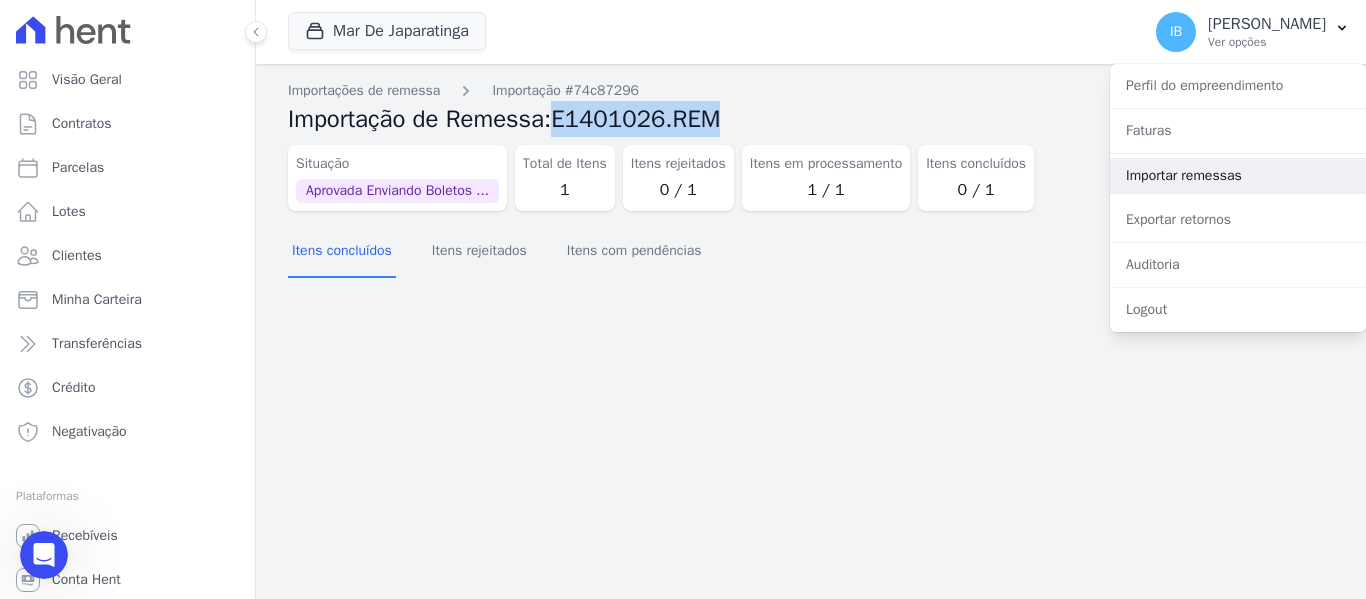 click on "Importar remessas" at bounding box center (1238, 176) 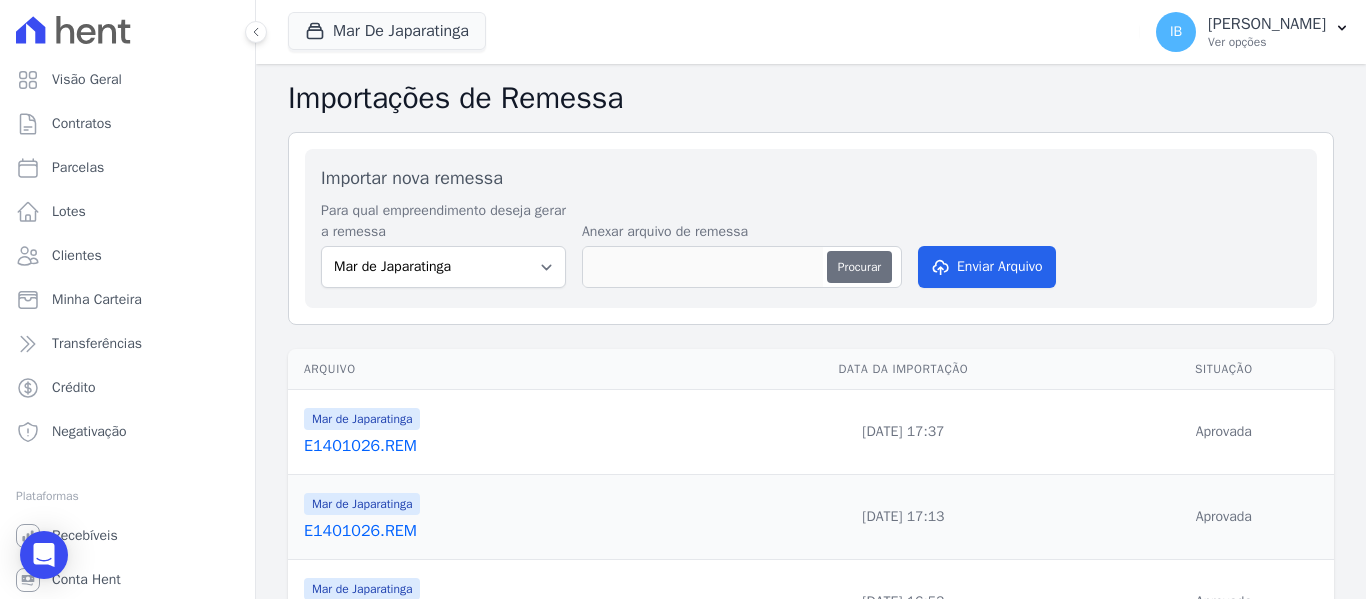 click on "Procurar" at bounding box center [859, 267] 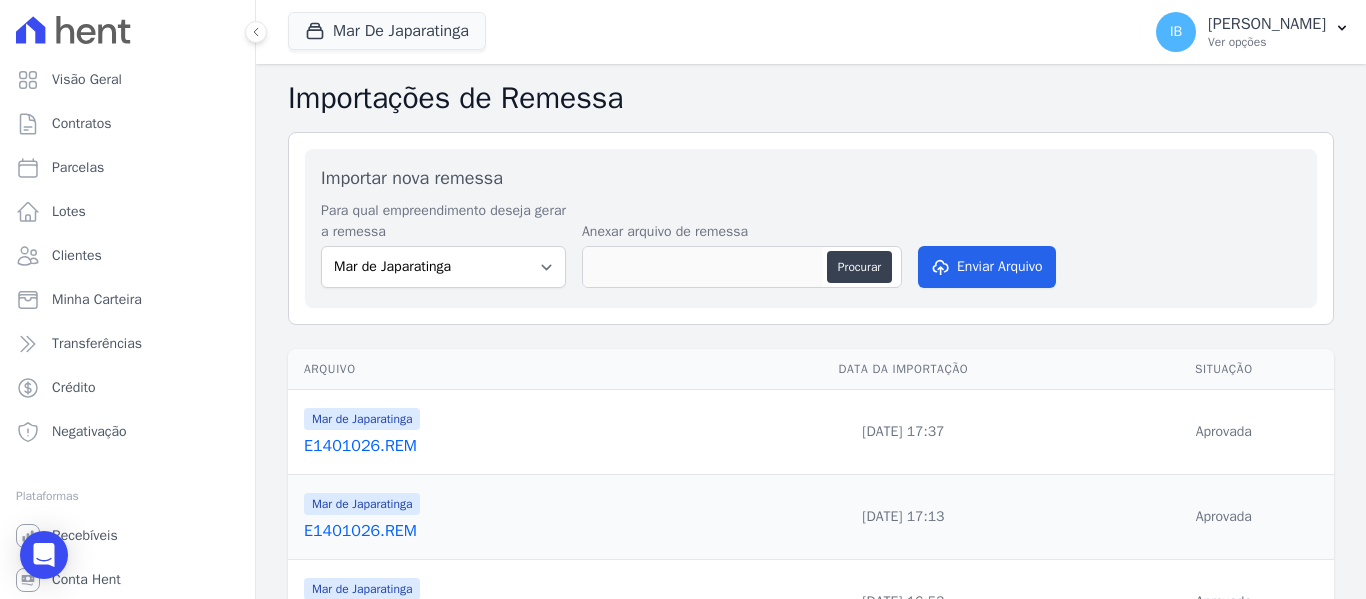 type on "E1501027.REM" 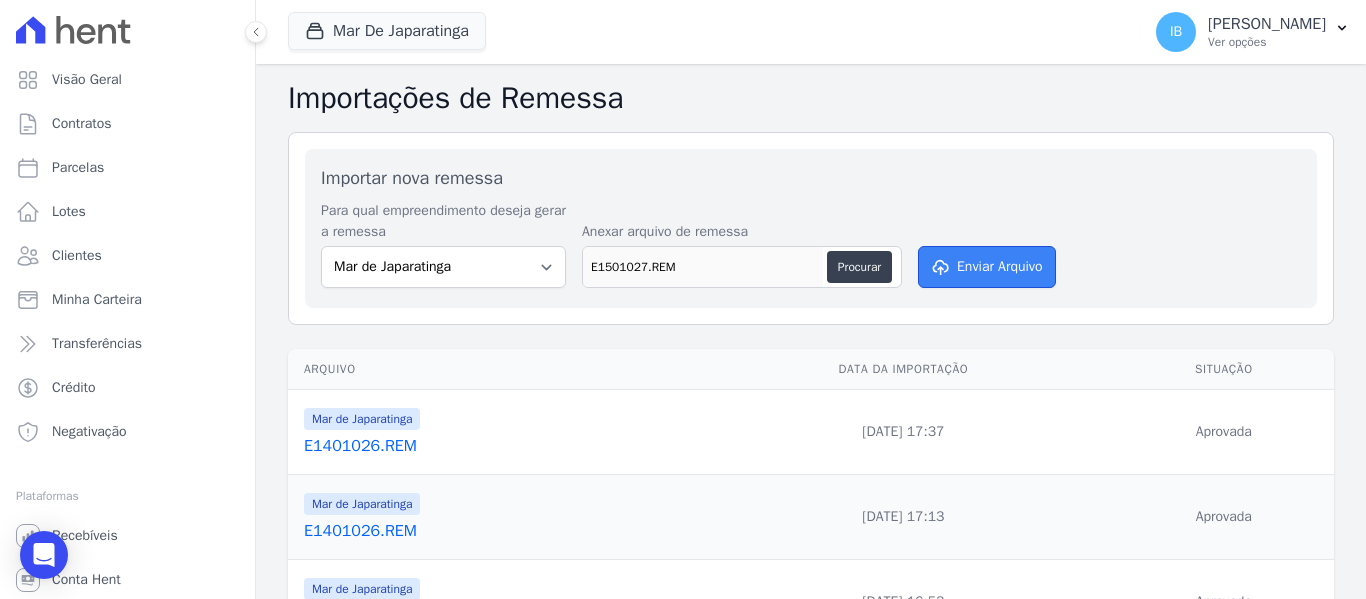 click on "Enviar Arquivo" at bounding box center (987, 267) 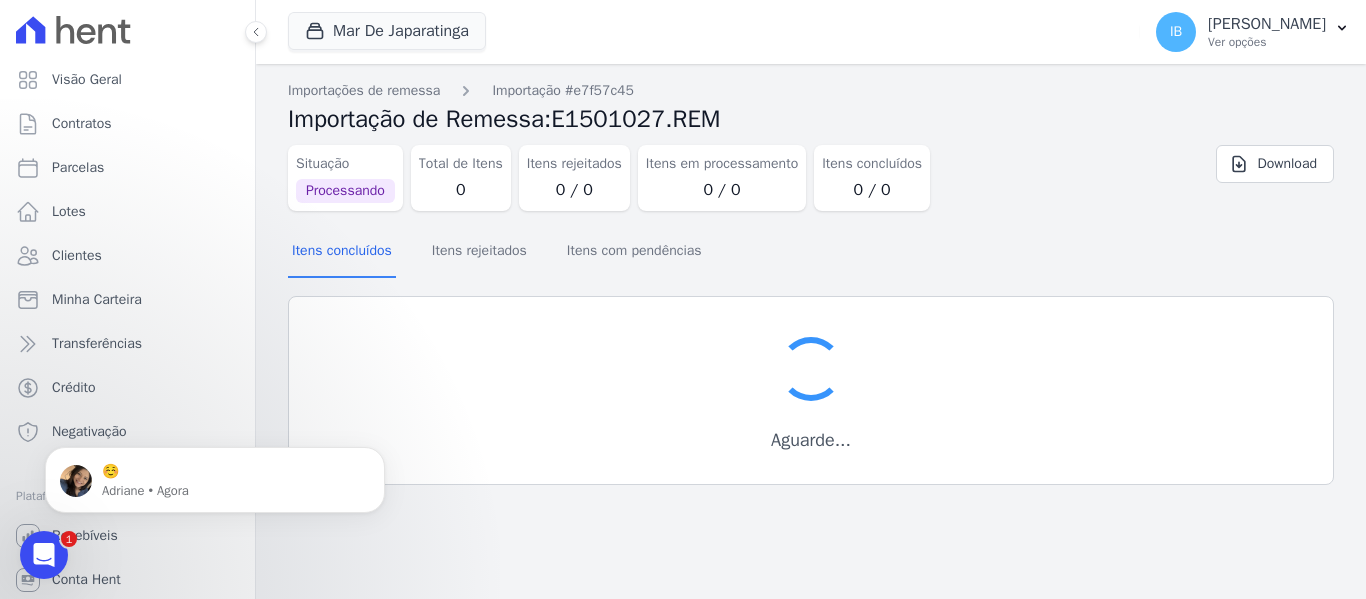 scroll, scrollTop: 0, scrollLeft: 0, axis: both 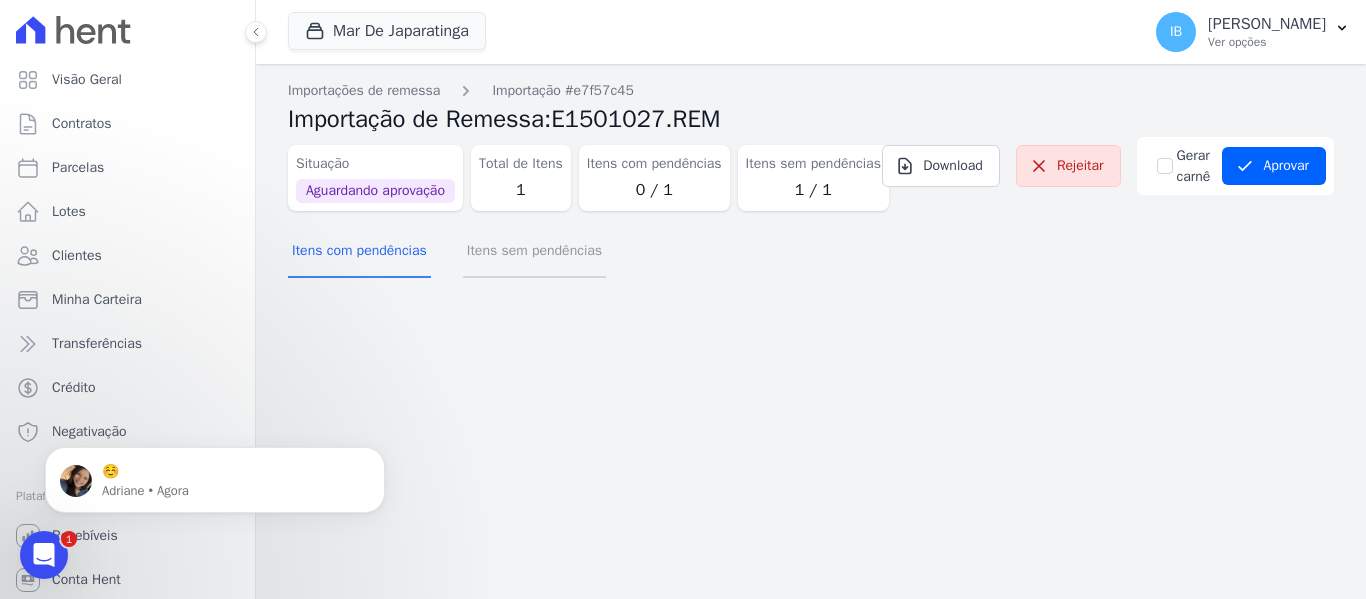 click on "Itens sem pendências" at bounding box center (534, 252) 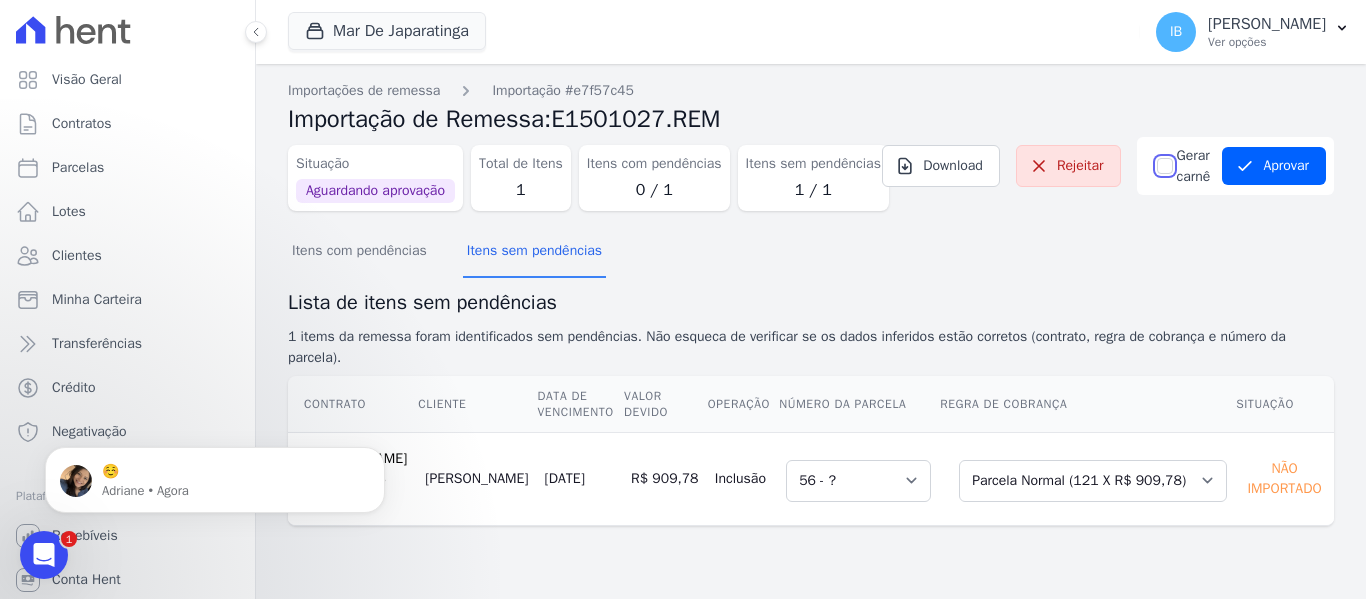 click on "Gerar carnê" at bounding box center [1165, 166] 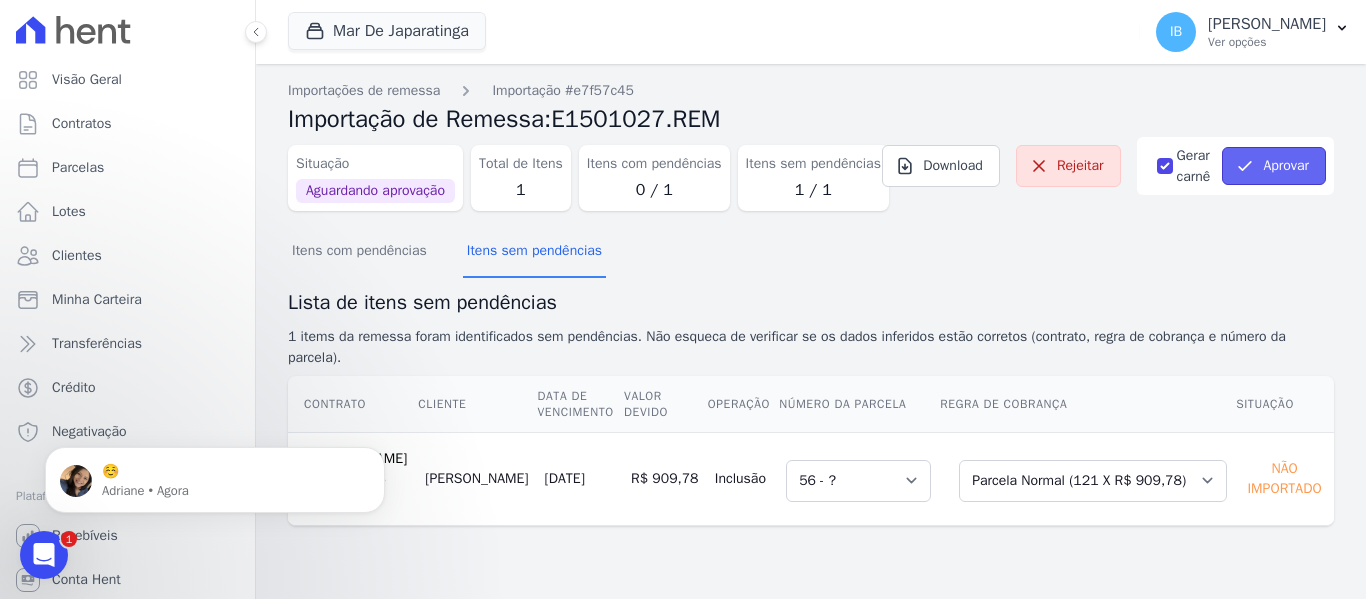 click on "Aprovar" at bounding box center [1274, 166] 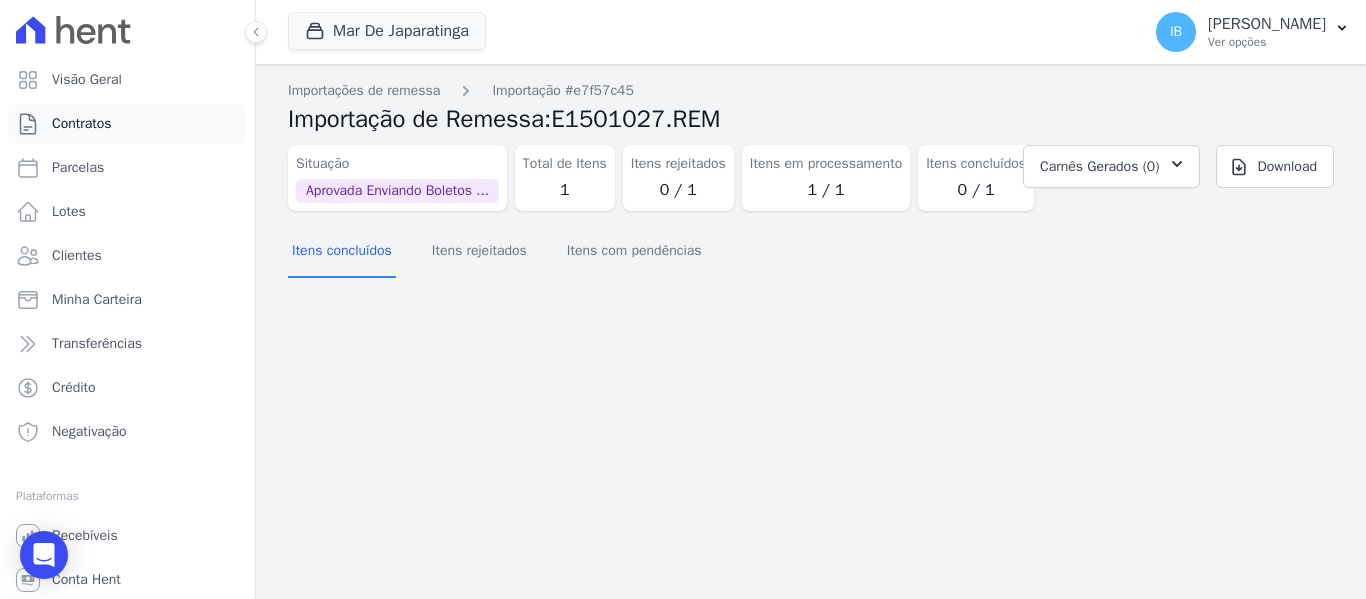click on "Contratos" at bounding box center (82, 124) 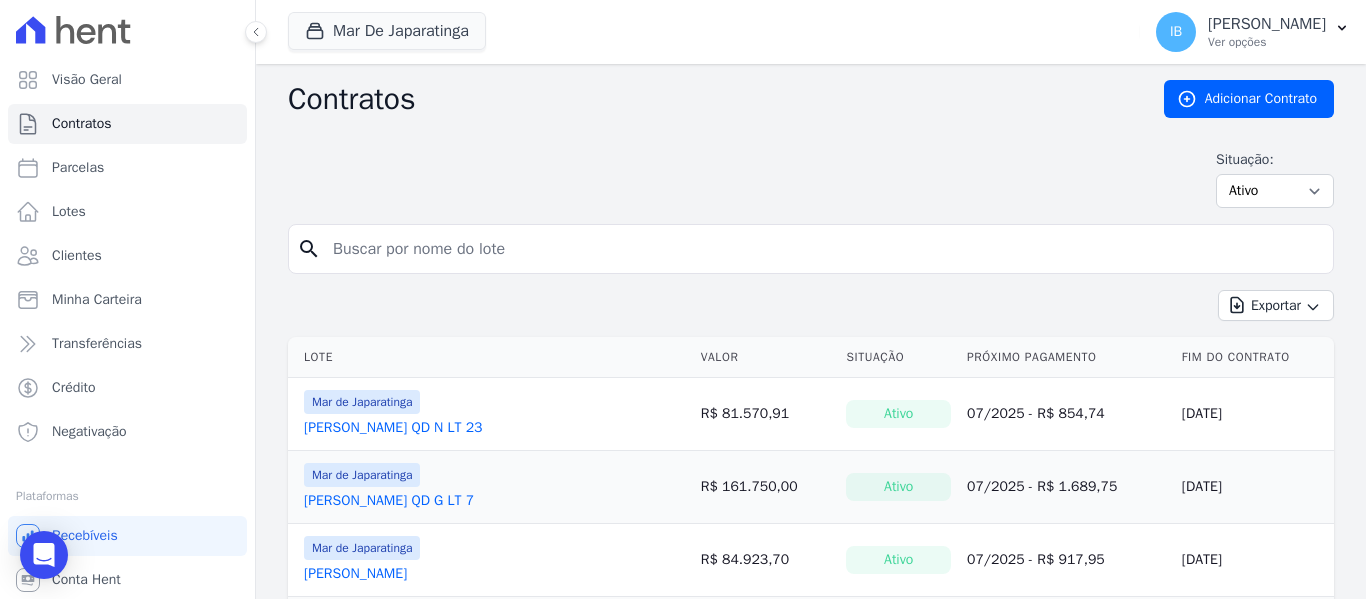 click at bounding box center (823, 249) 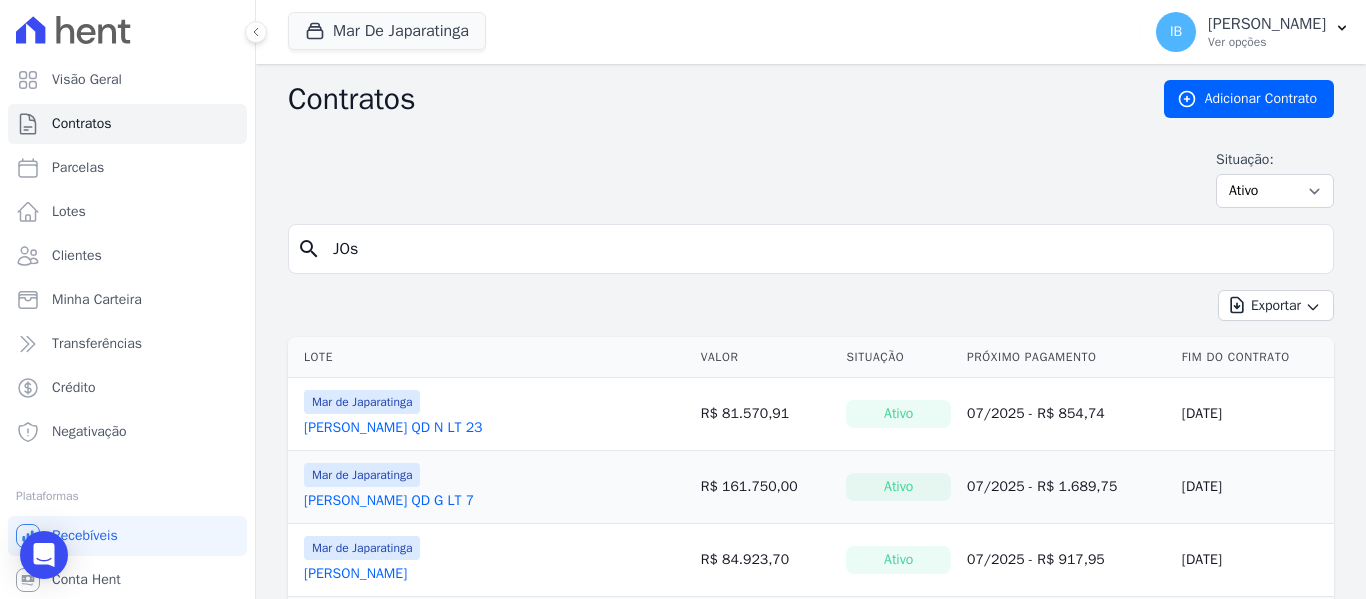 drag, startPoint x: 439, startPoint y: 256, endPoint x: 472, endPoint y: 256, distance: 33 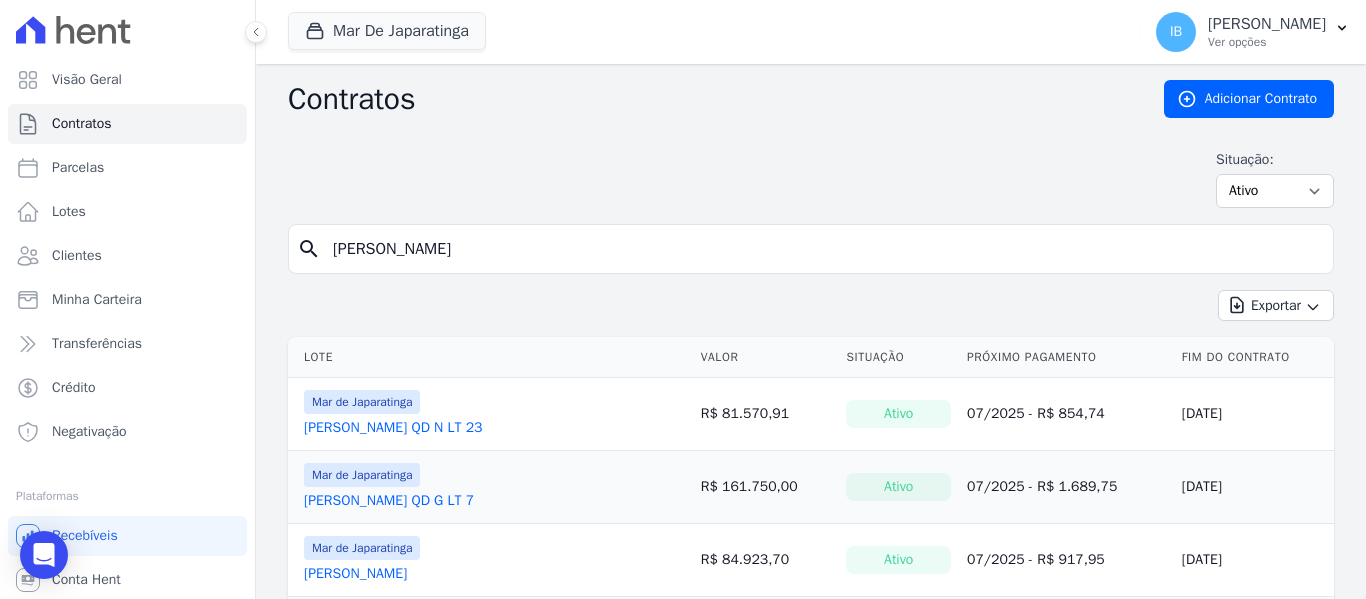 type on "J" 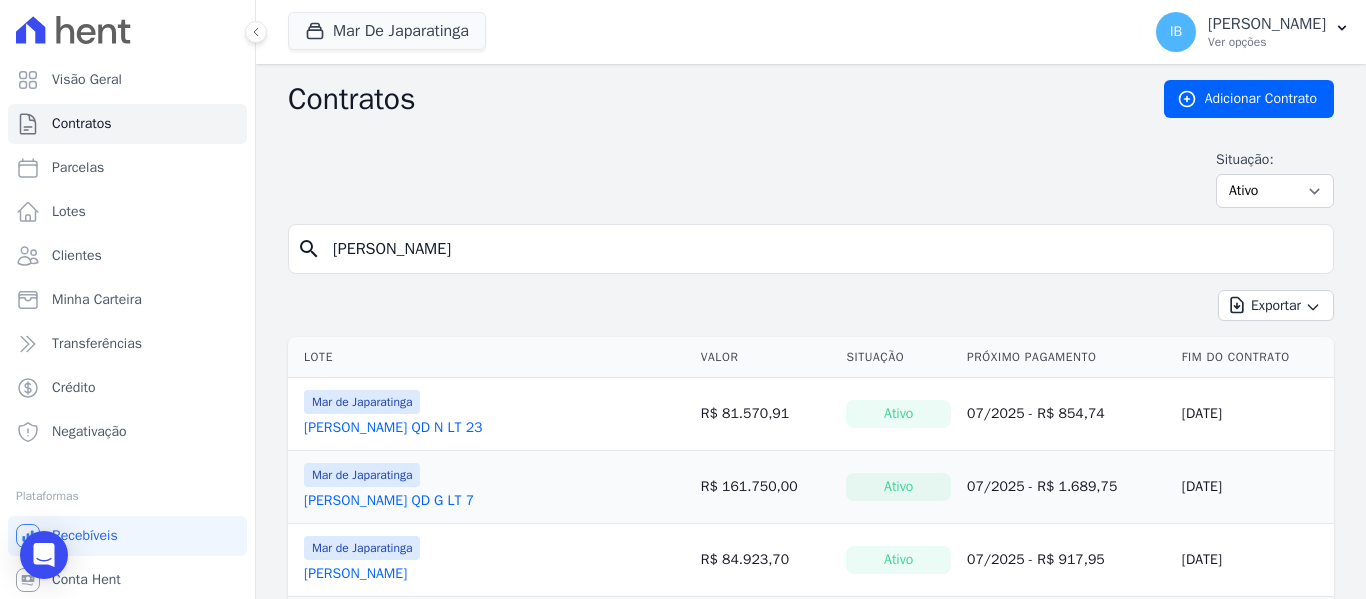 type on "[PERSON_NAME]" 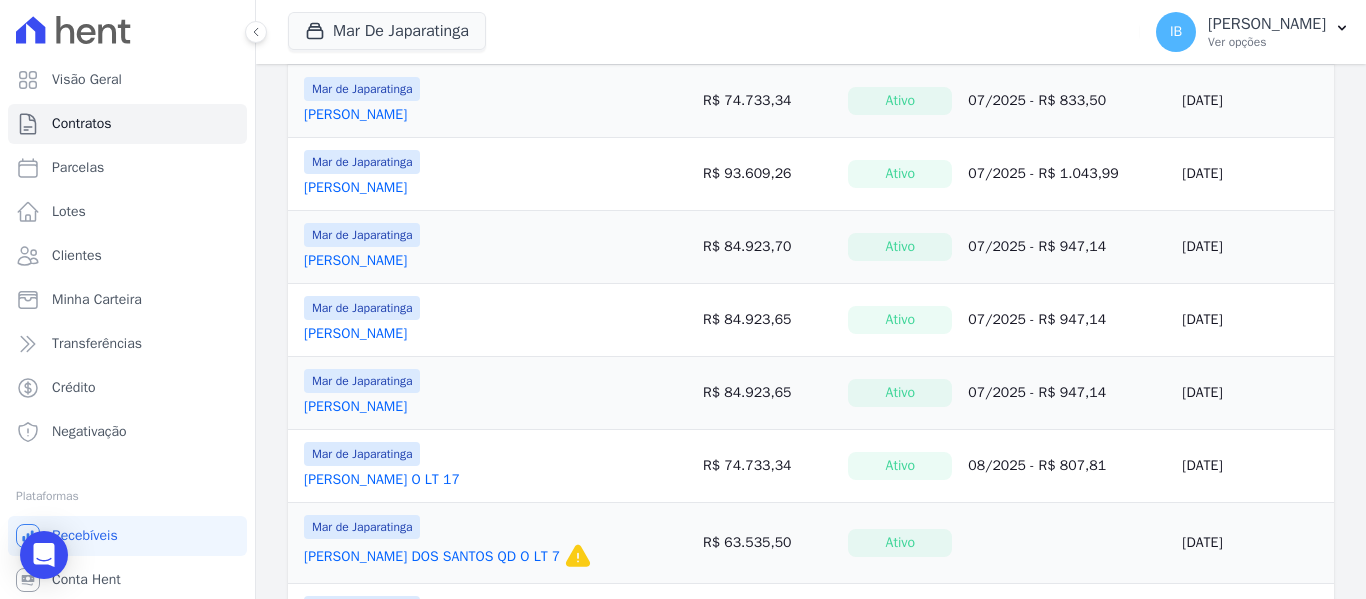 scroll, scrollTop: 870, scrollLeft: 0, axis: vertical 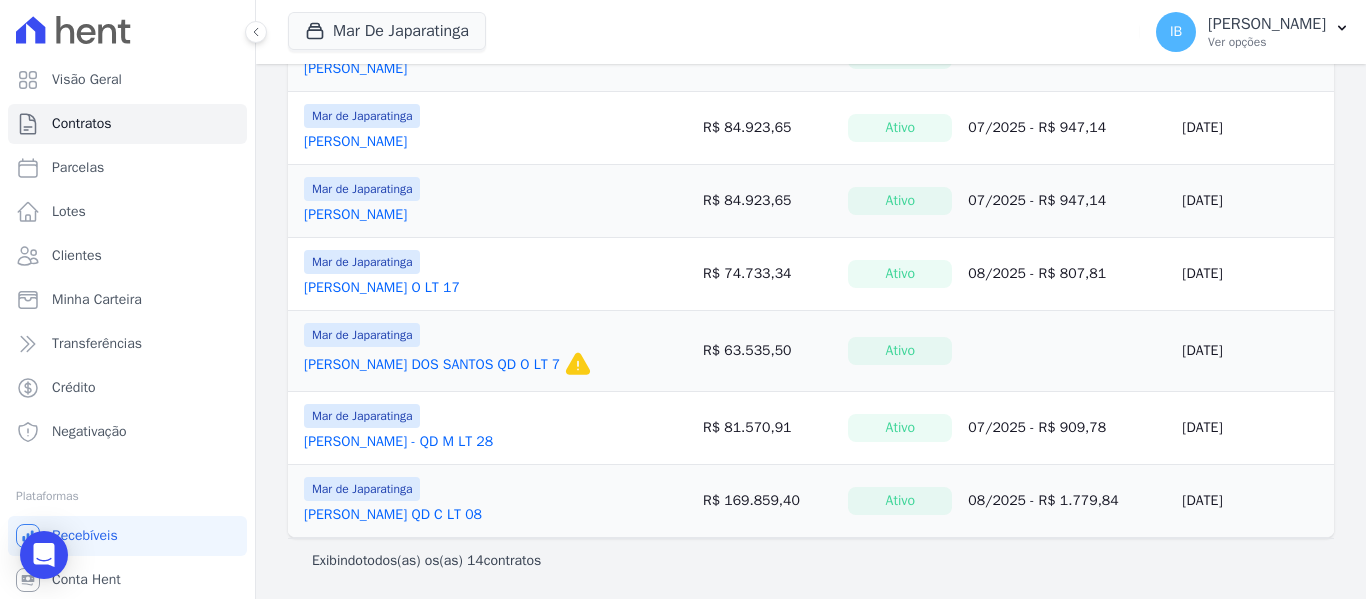 click on "07/2025 - R$ 909,78" at bounding box center [1037, 427] 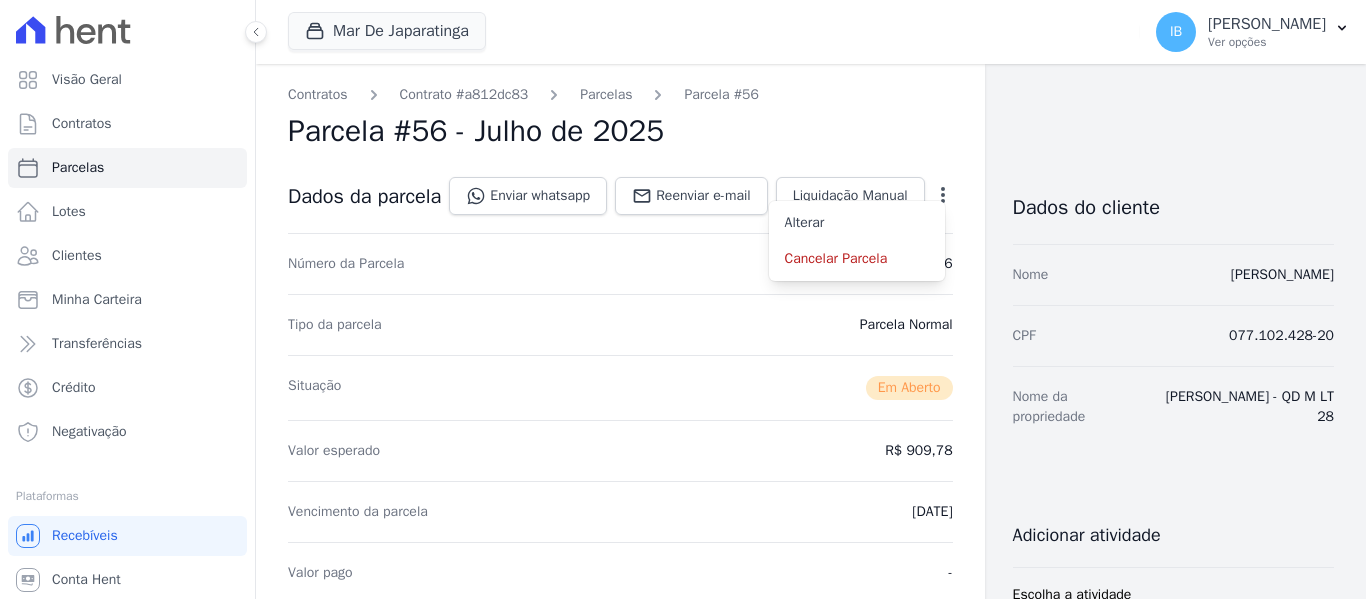 scroll, scrollTop: 0, scrollLeft: 0, axis: both 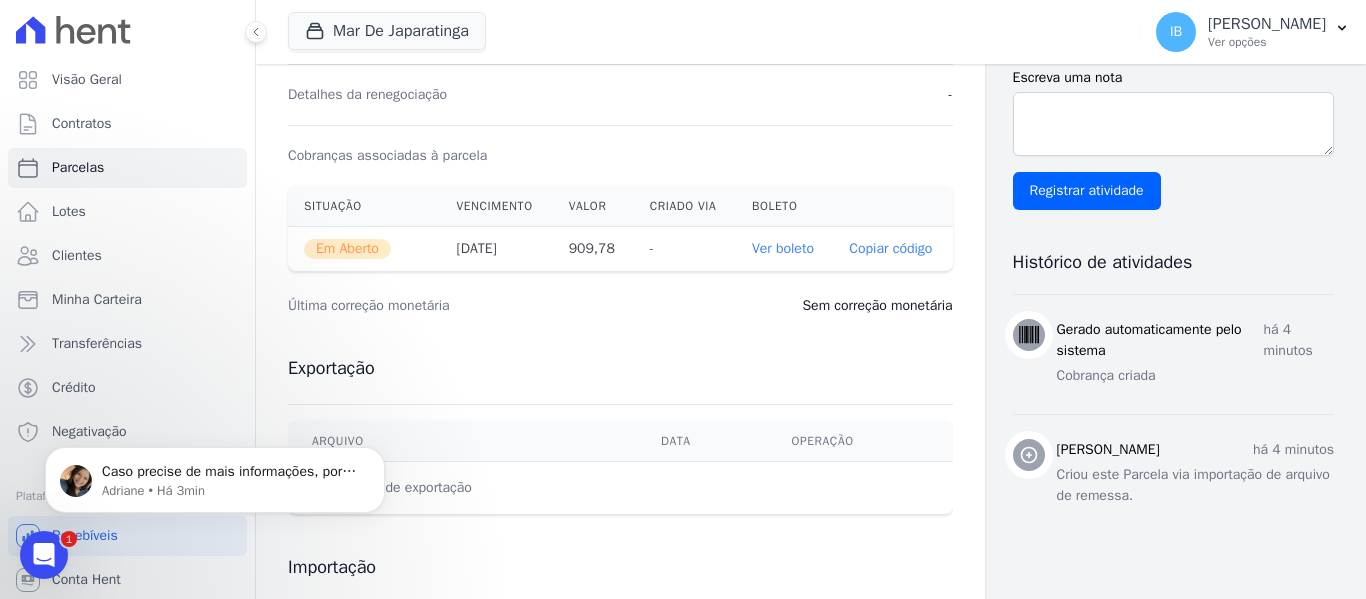 click on "Ver boleto" at bounding box center (783, 248) 